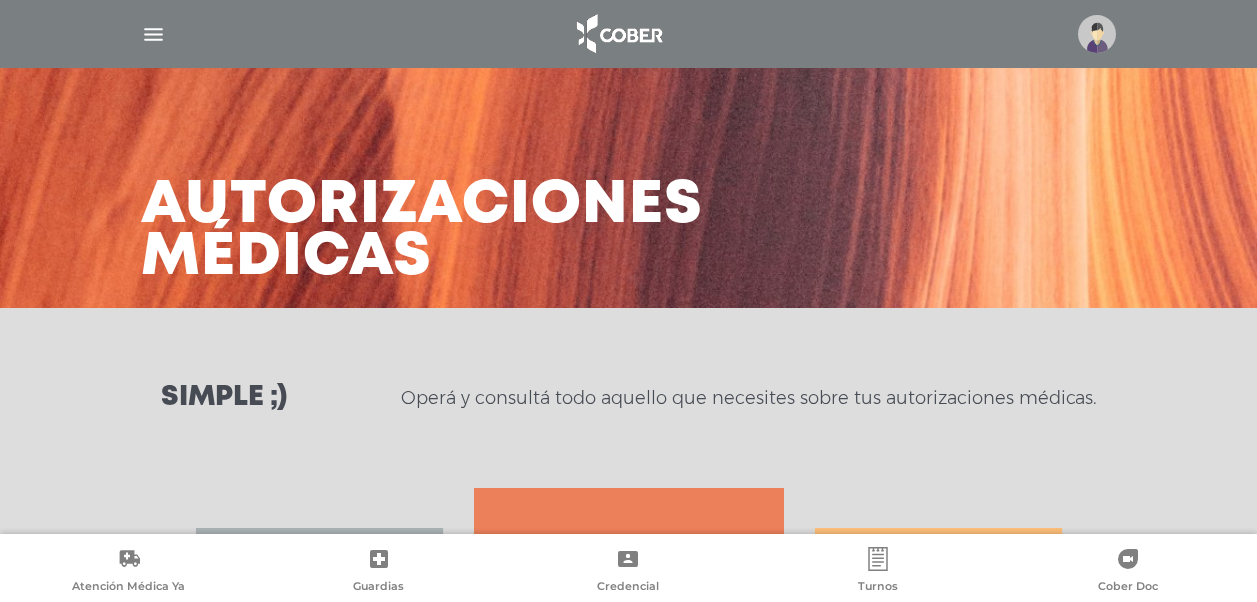 scroll, scrollTop: 402, scrollLeft: 0, axis: vertical 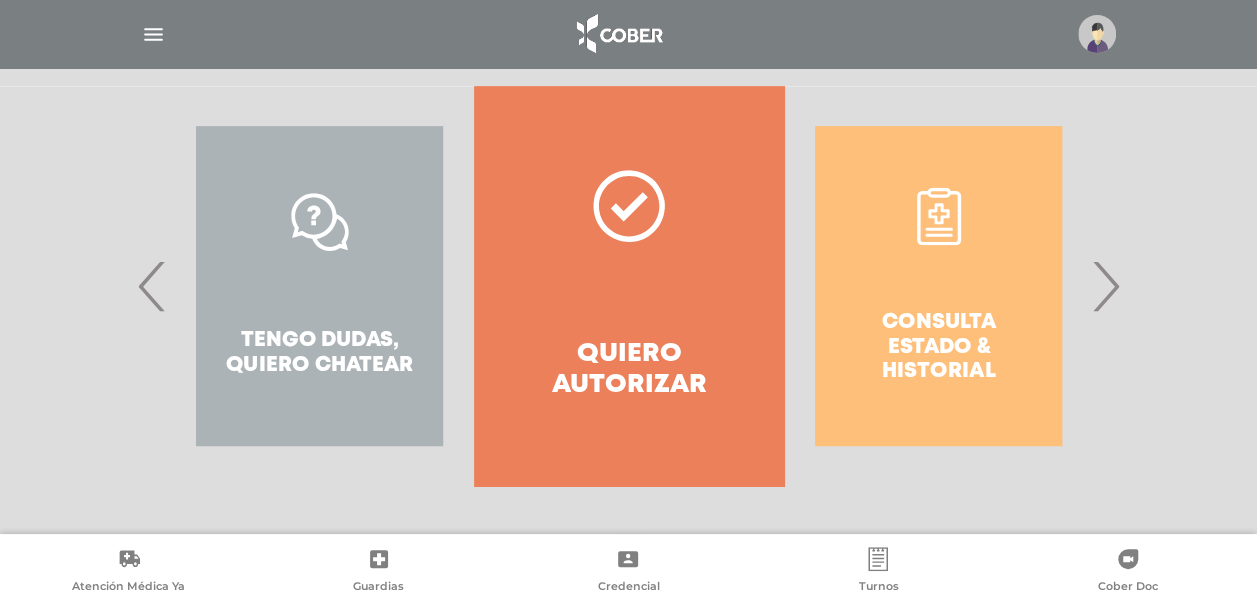 click on "Tengo dudas, quiero chatear" at bounding box center [319, 286] 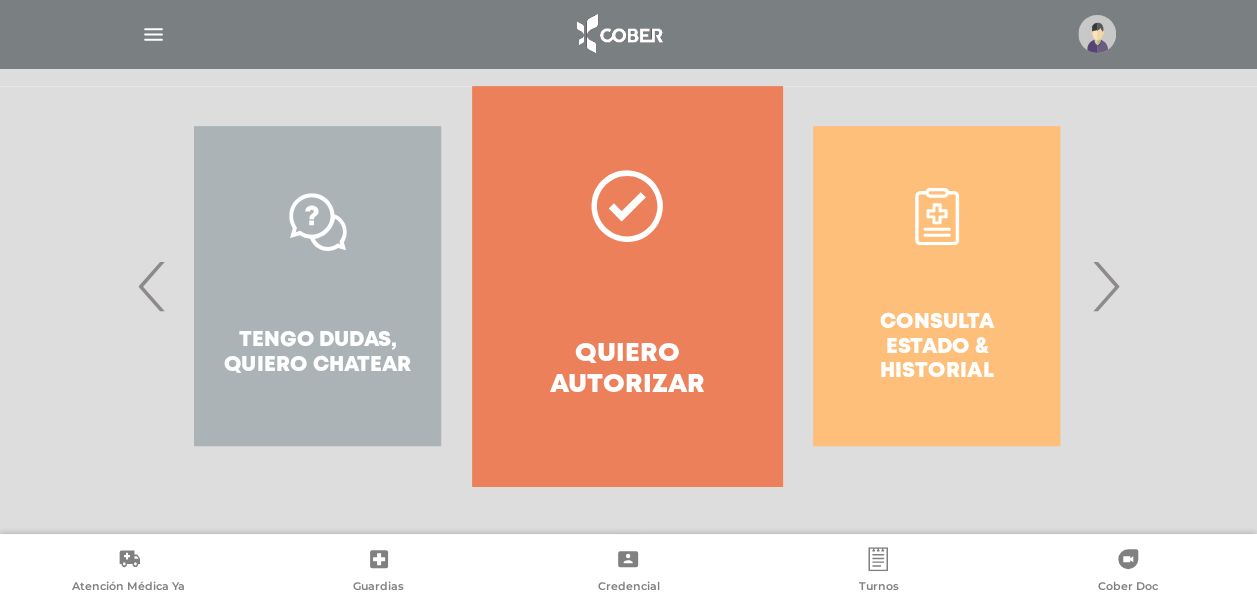 click on "Tengo dudas, quiero chatear" at bounding box center (317, 286) 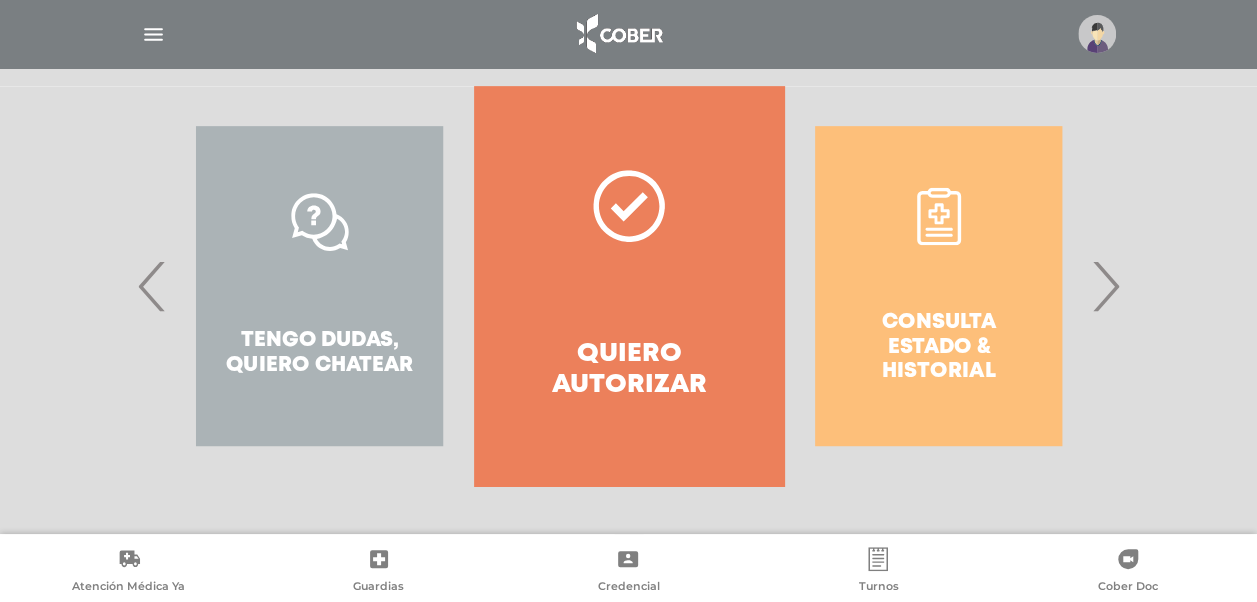 click on "Tengo dudas, quiero chatear" at bounding box center (319, 286) 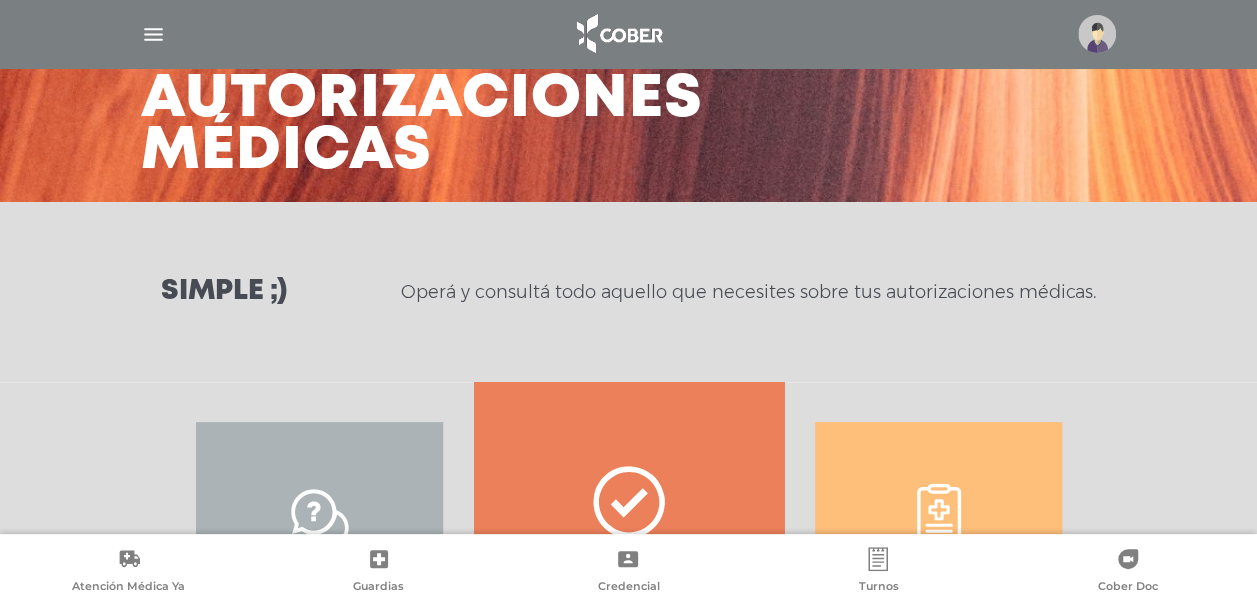 scroll, scrollTop: 102, scrollLeft: 0, axis: vertical 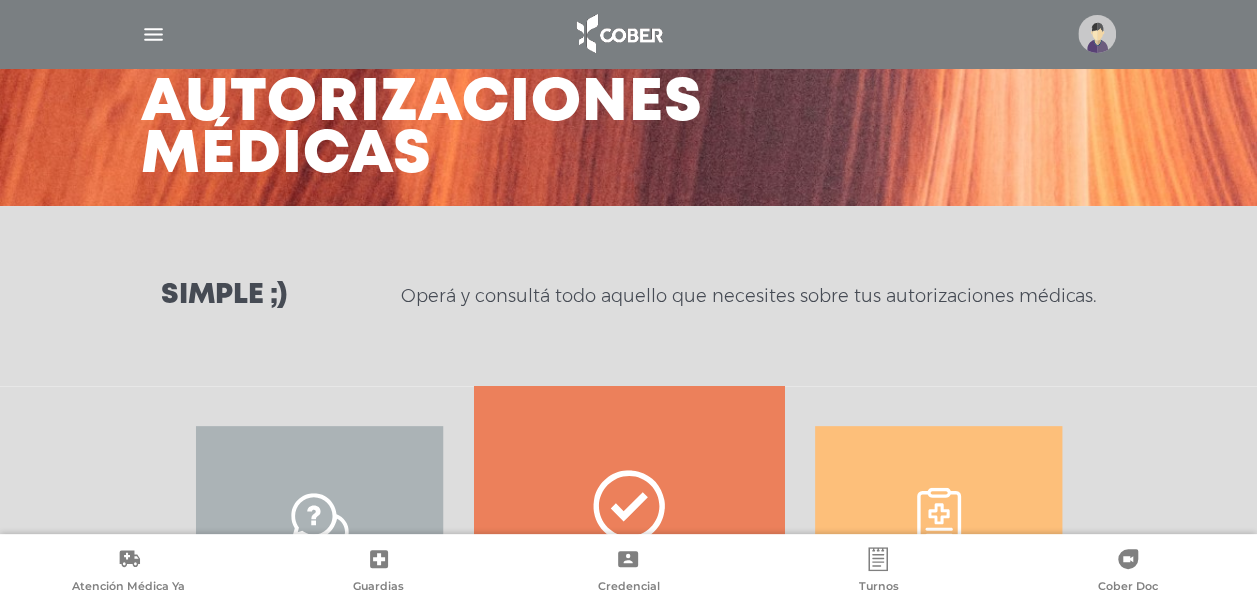 click at bounding box center [153, 34] 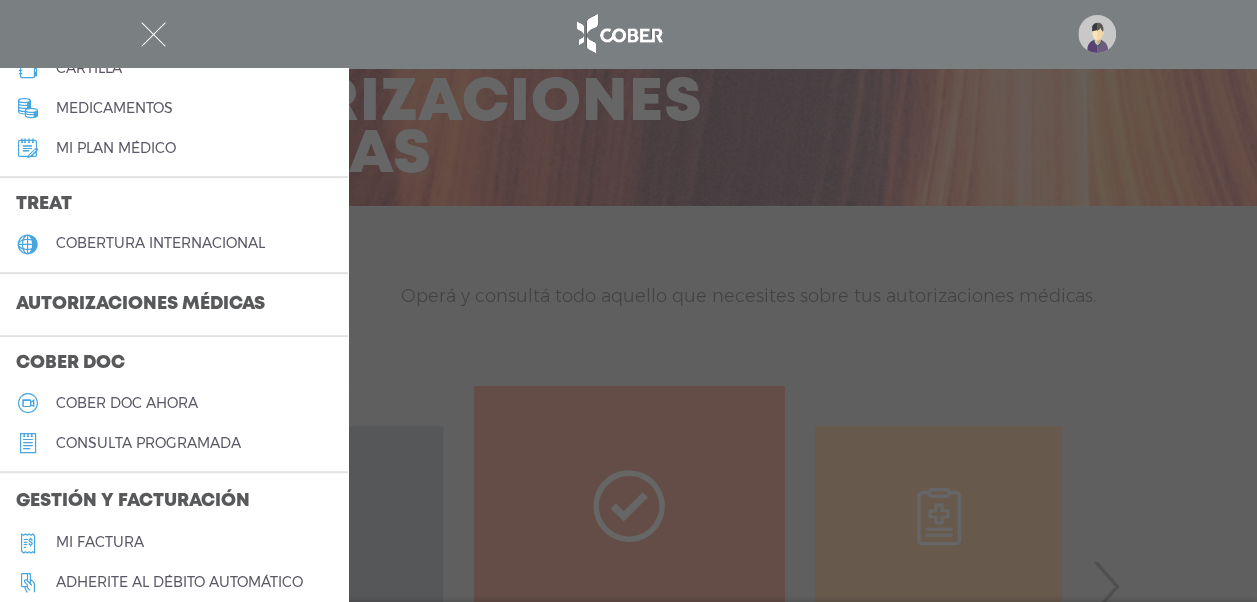 scroll, scrollTop: 100, scrollLeft: 0, axis: vertical 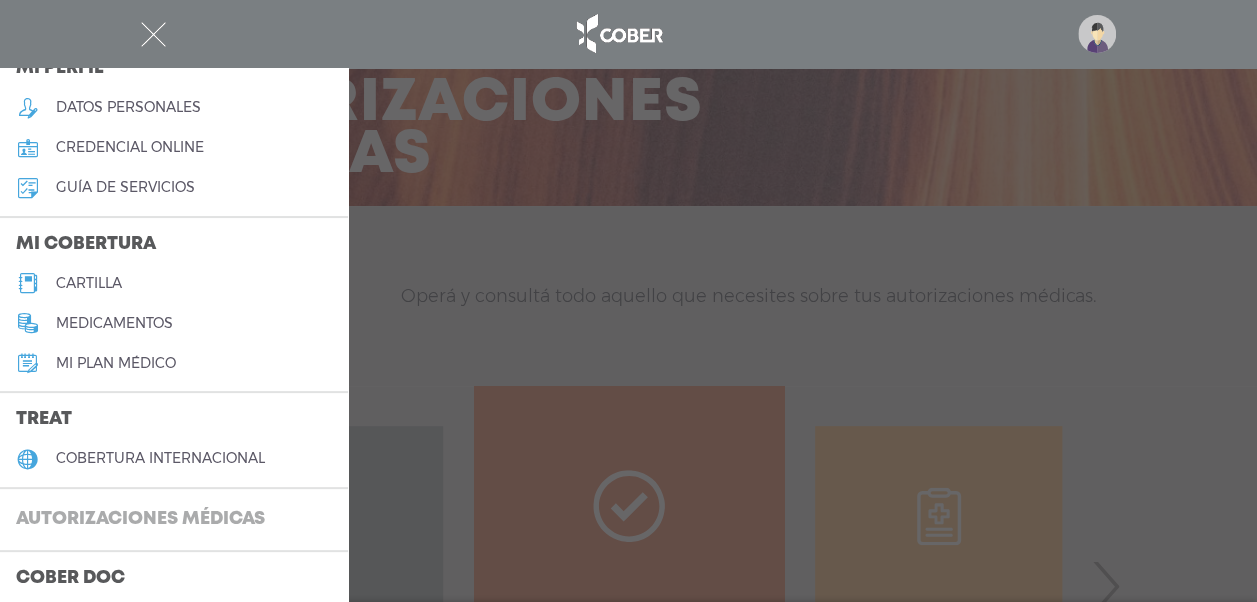 click on "Autorizaciones médicas" at bounding box center [140, 520] 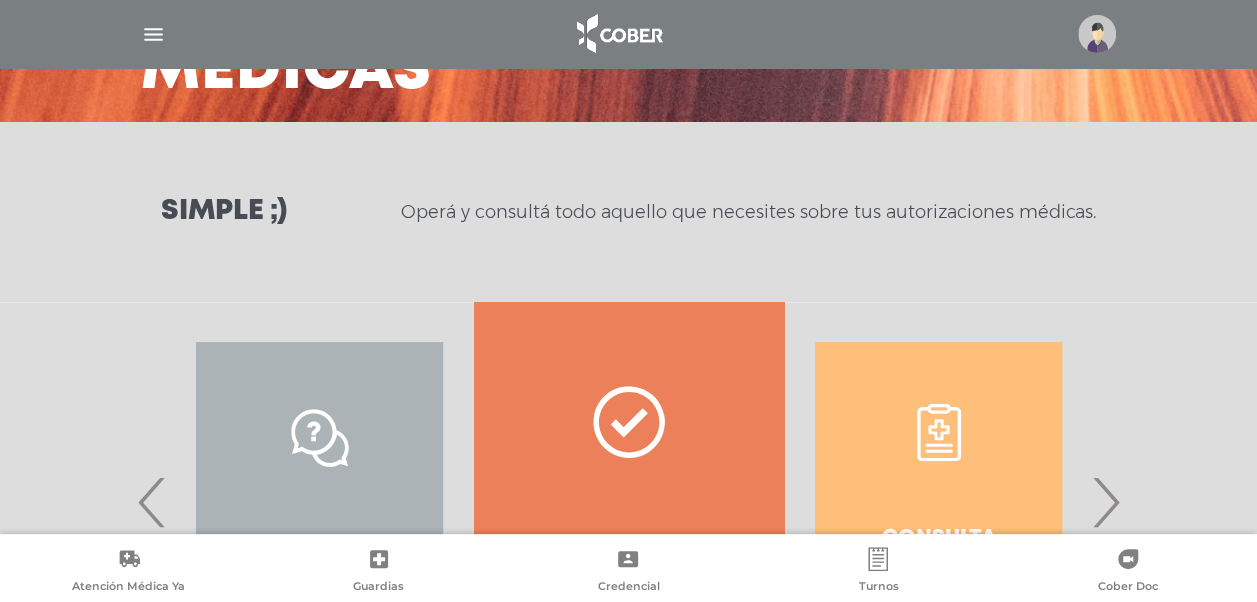 scroll, scrollTop: 400, scrollLeft: 0, axis: vertical 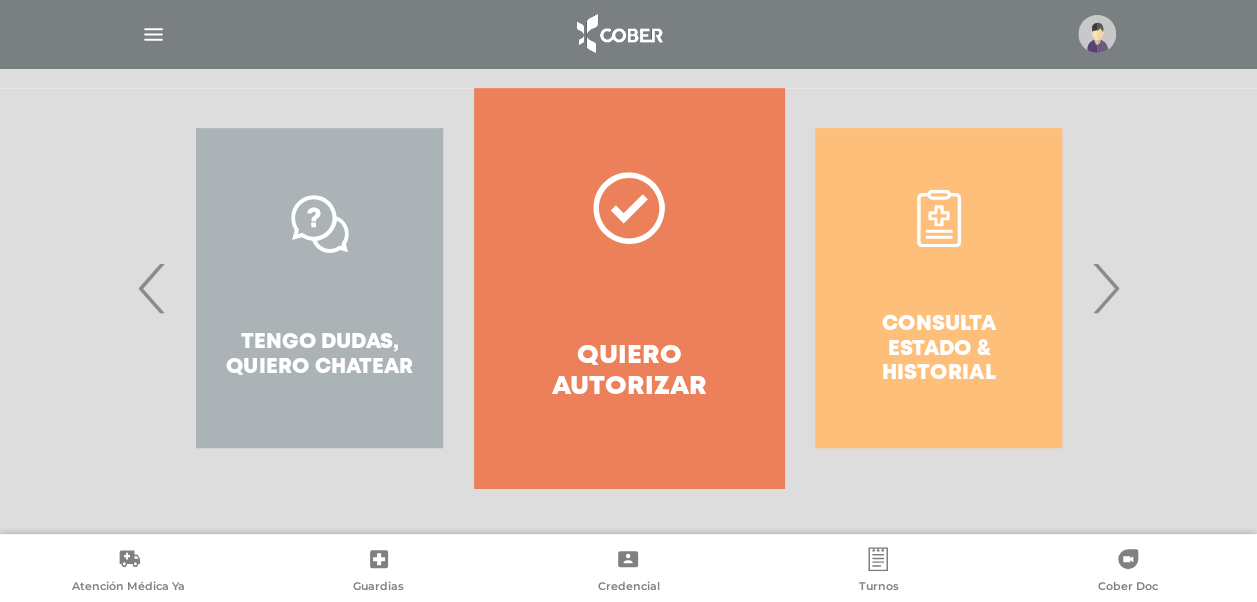 click on "Tengo dudas, quiero chatear" at bounding box center (319, 288) 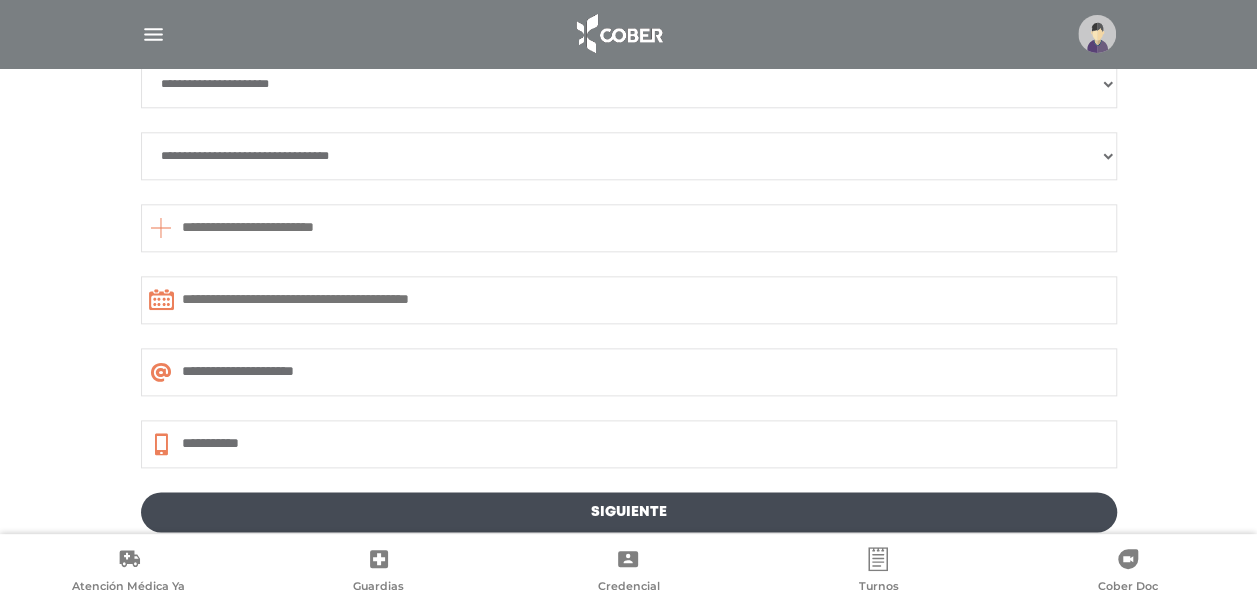 scroll, scrollTop: 926, scrollLeft: 0, axis: vertical 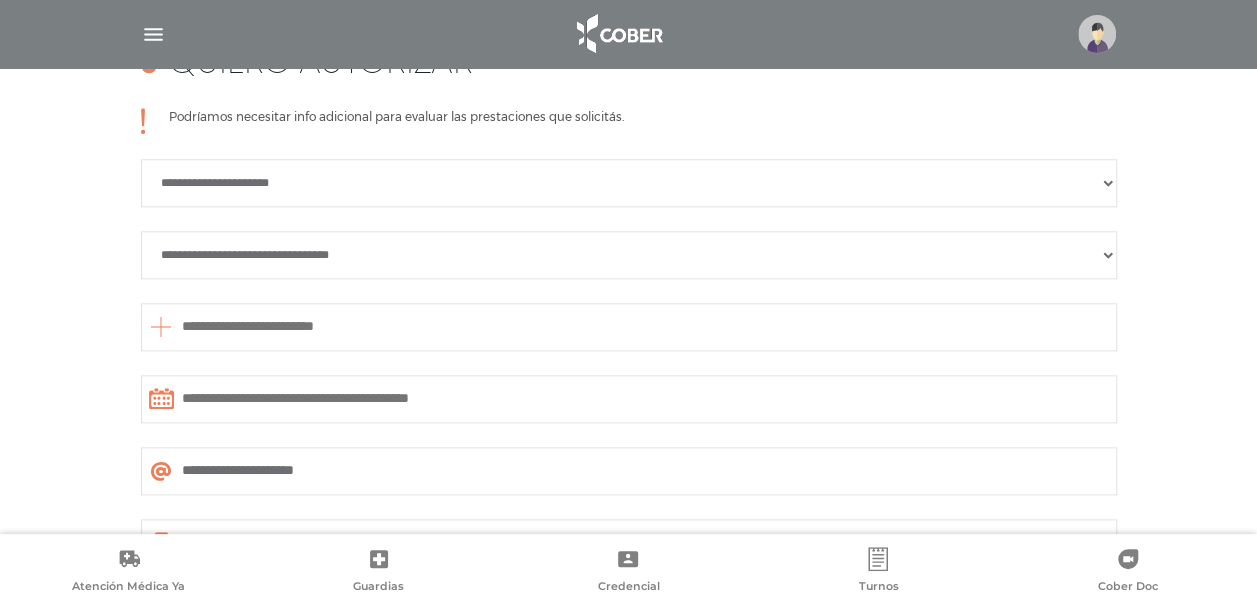 click on "[CREDIT_CARD]" at bounding box center (629, 183) 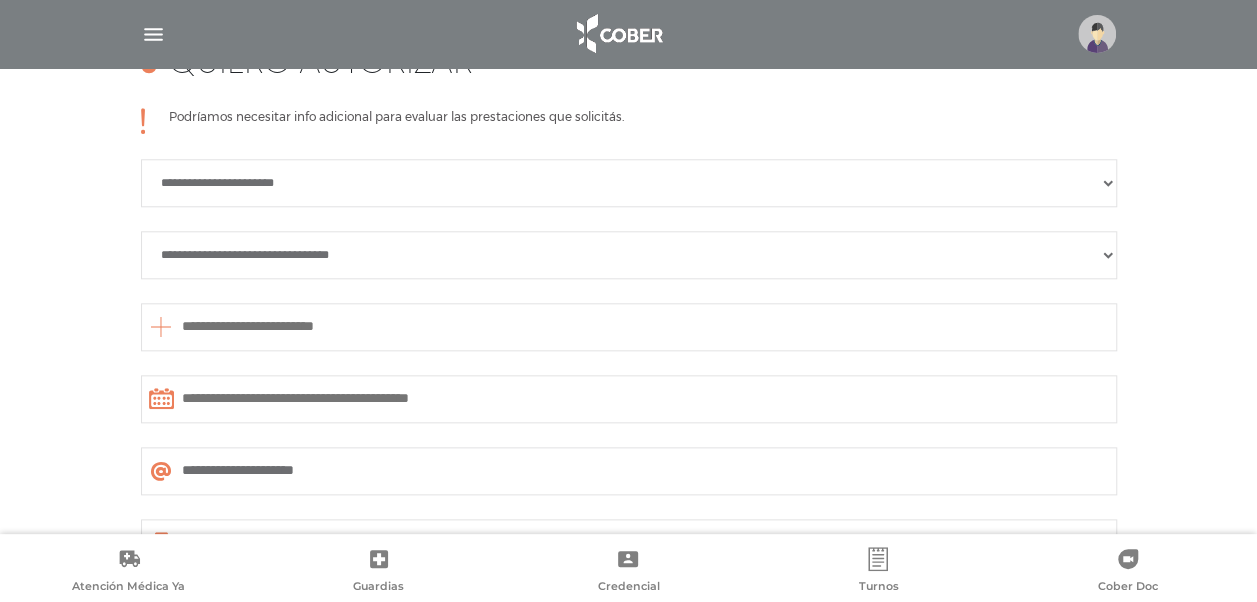 click on "[CREDIT_CARD]" at bounding box center [629, 183] 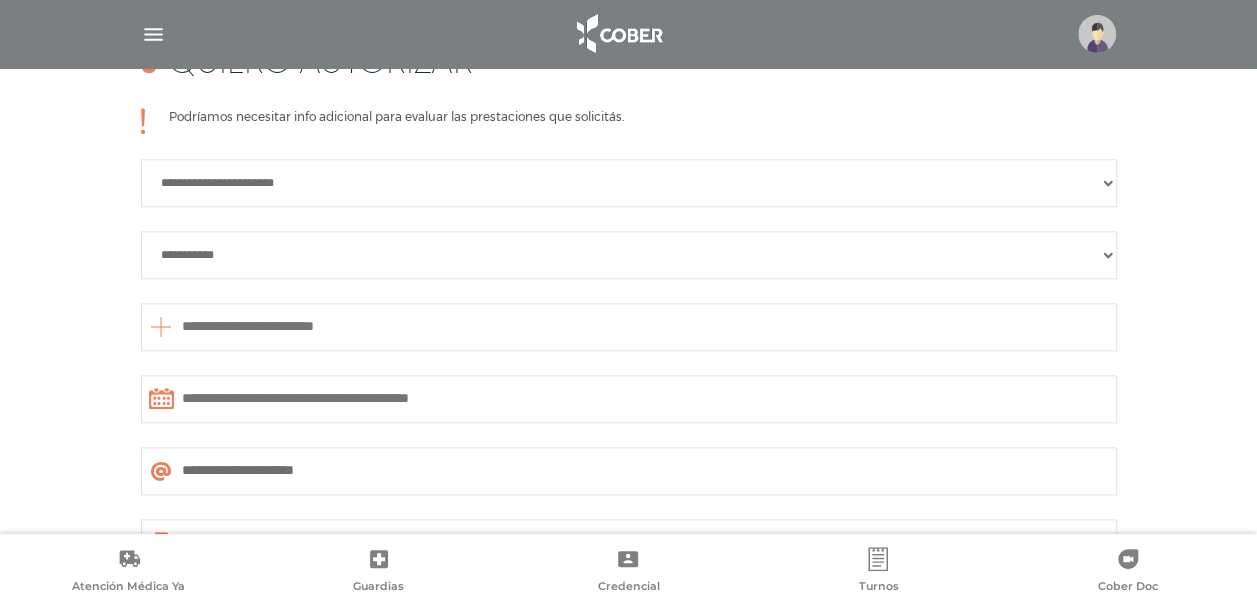 click on "**********" at bounding box center (629, 255) 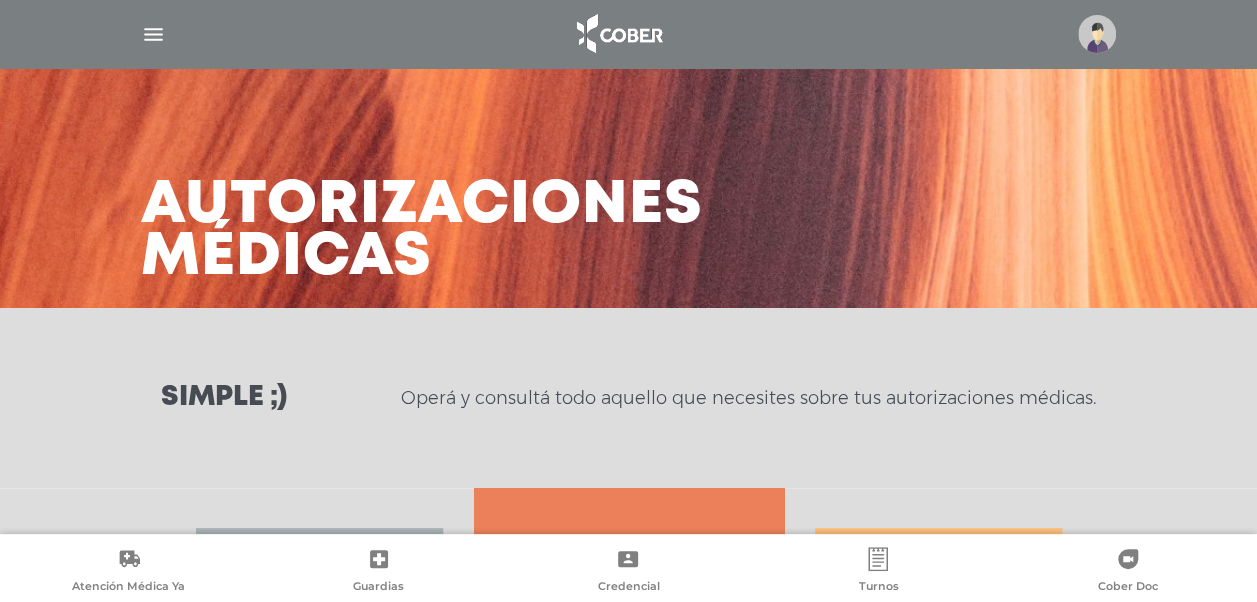 scroll, scrollTop: 600, scrollLeft: 0, axis: vertical 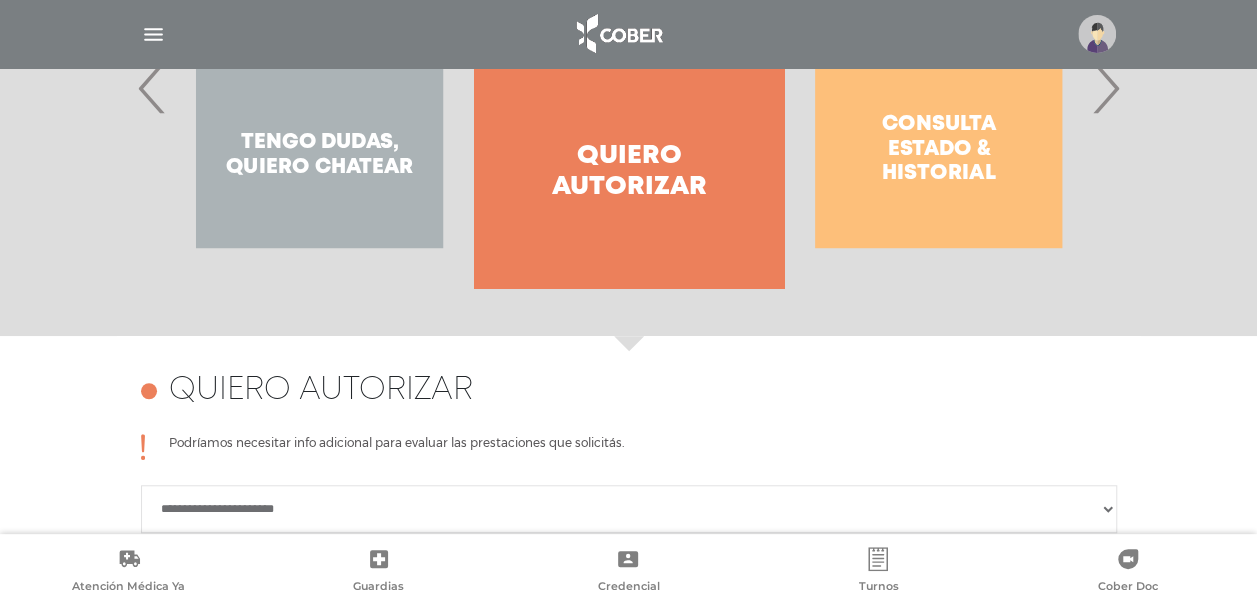 click on "Tengo dudas, quiero chatear" at bounding box center (319, 88) 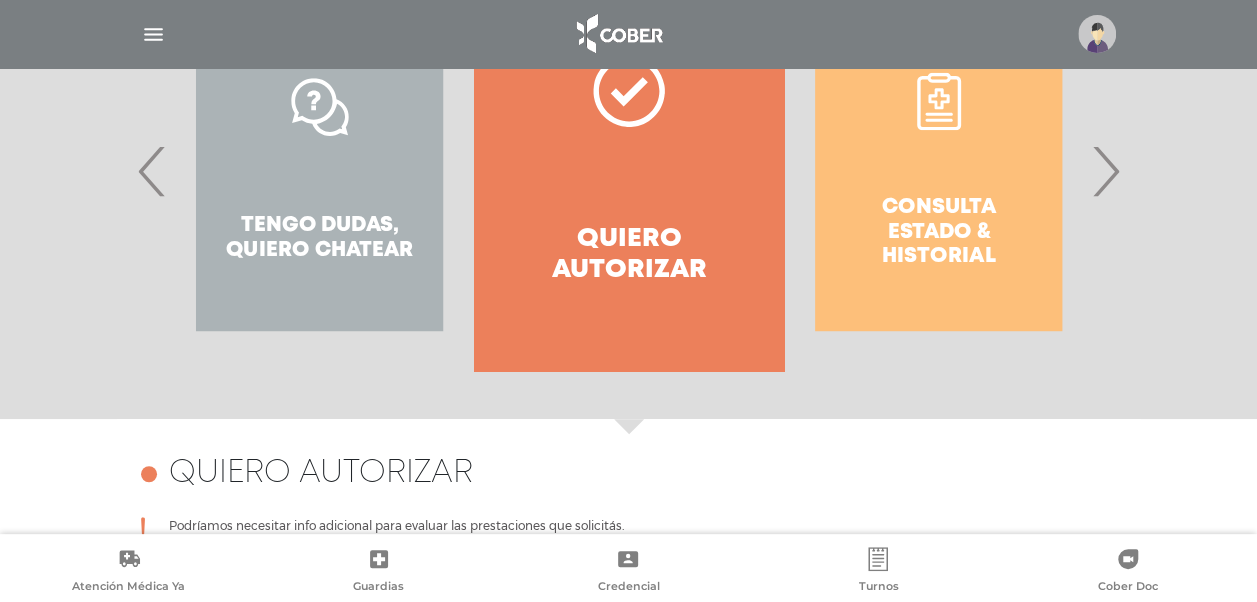 scroll, scrollTop: 200, scrollLeft: 0, axis: vertical 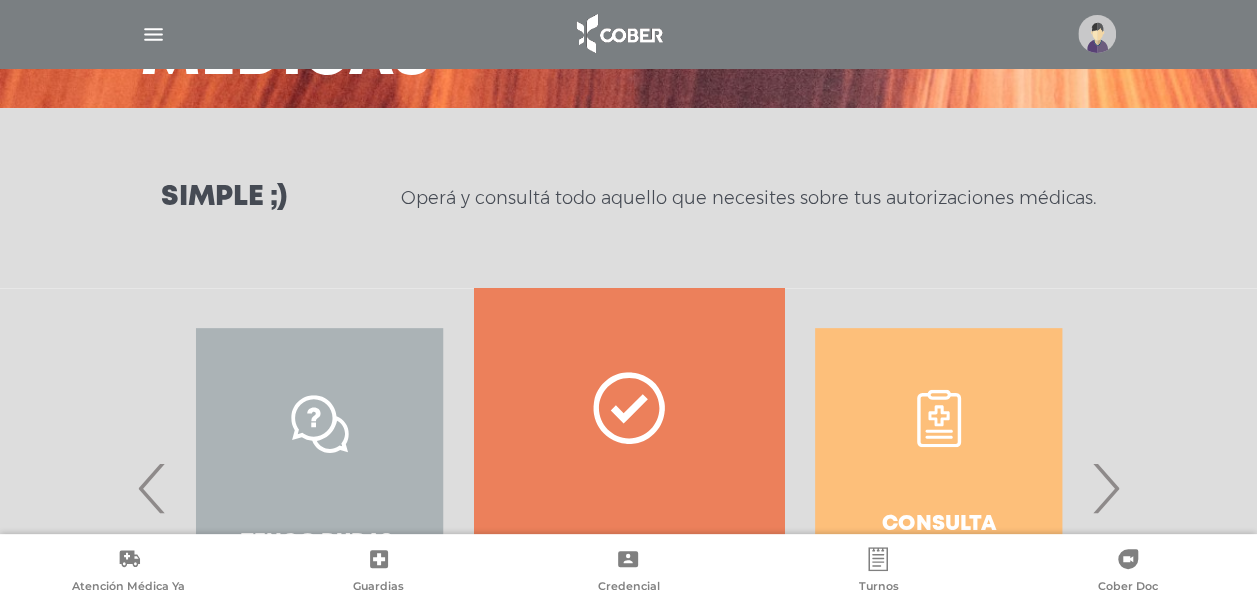 click at bounding box center [153, 34] 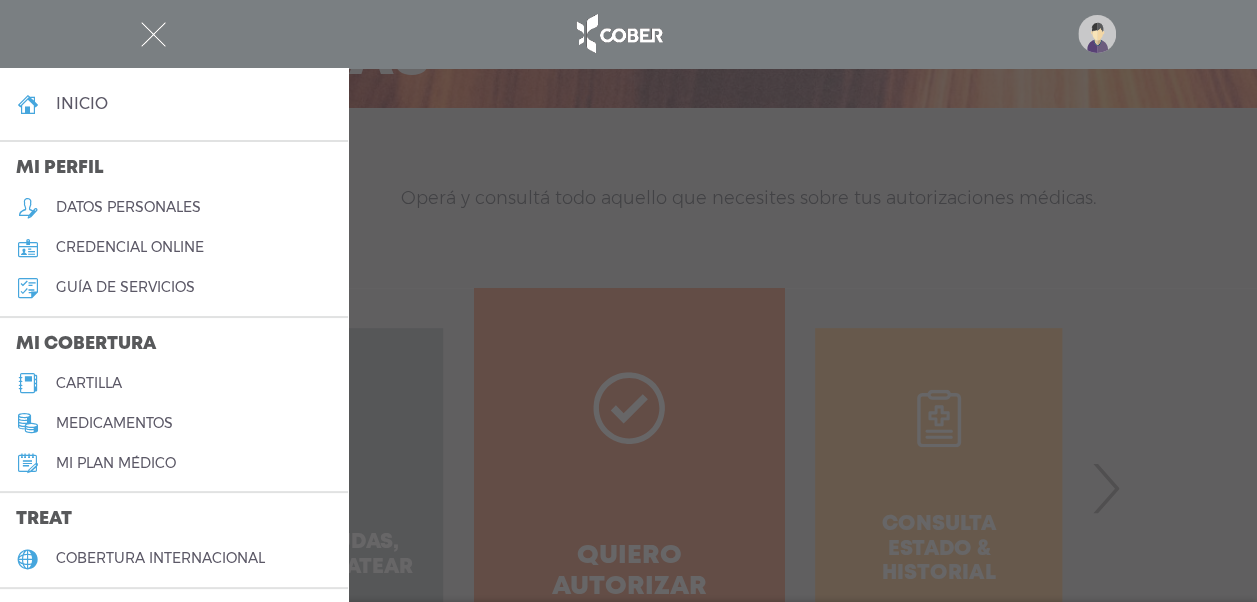 scroll, scrollTop: 0, scrollLeft: 0, axis: both 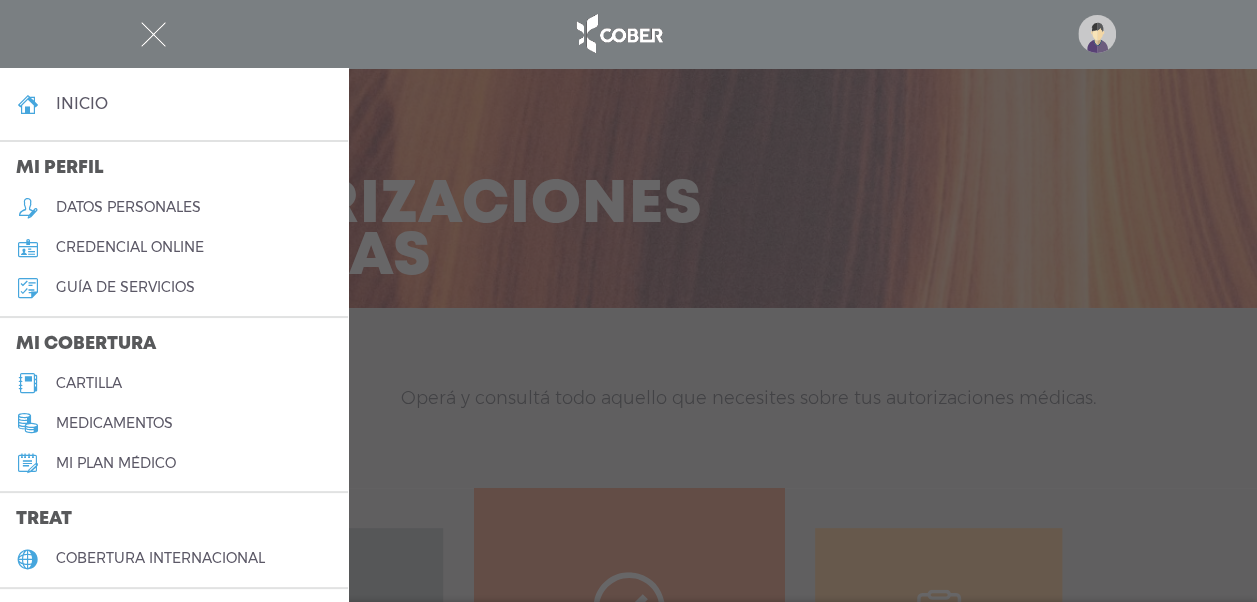 click on "inicio" at bounding box center (82, 103) 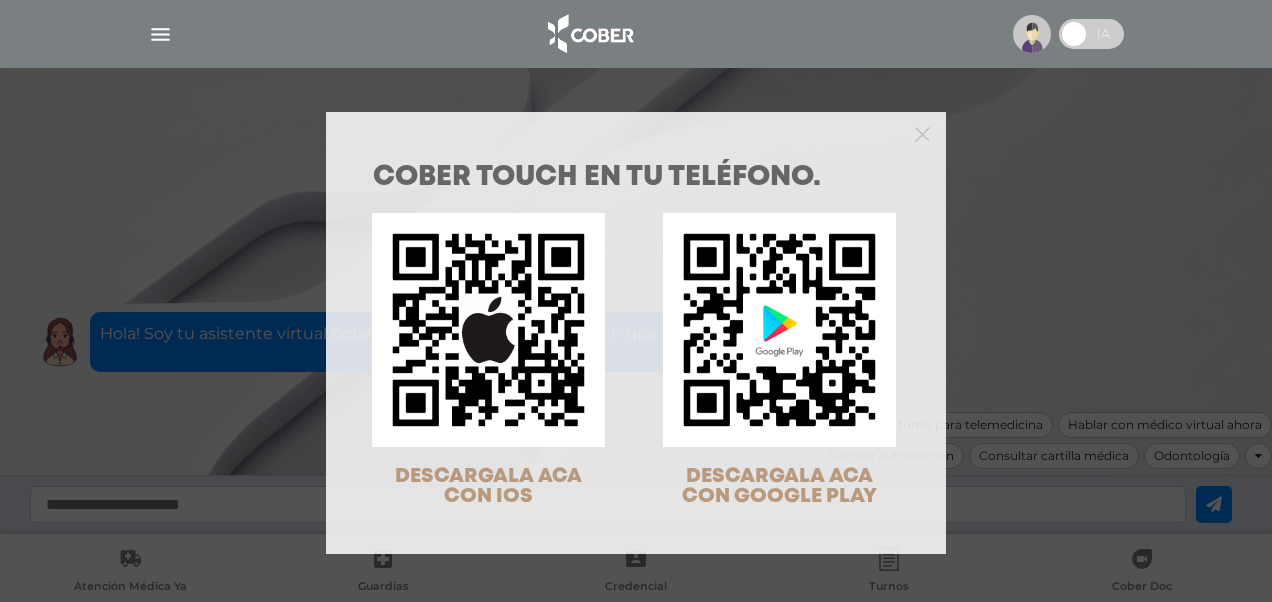 scroll, scrollTop: 0, scrollLeft: 0, axis: both 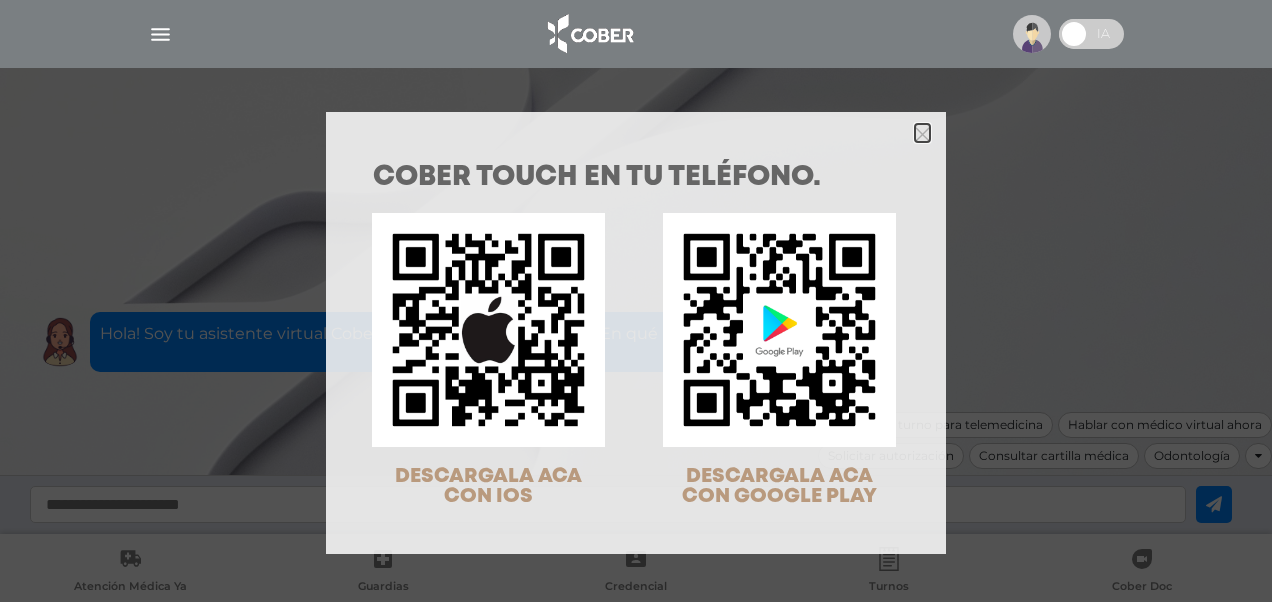 click 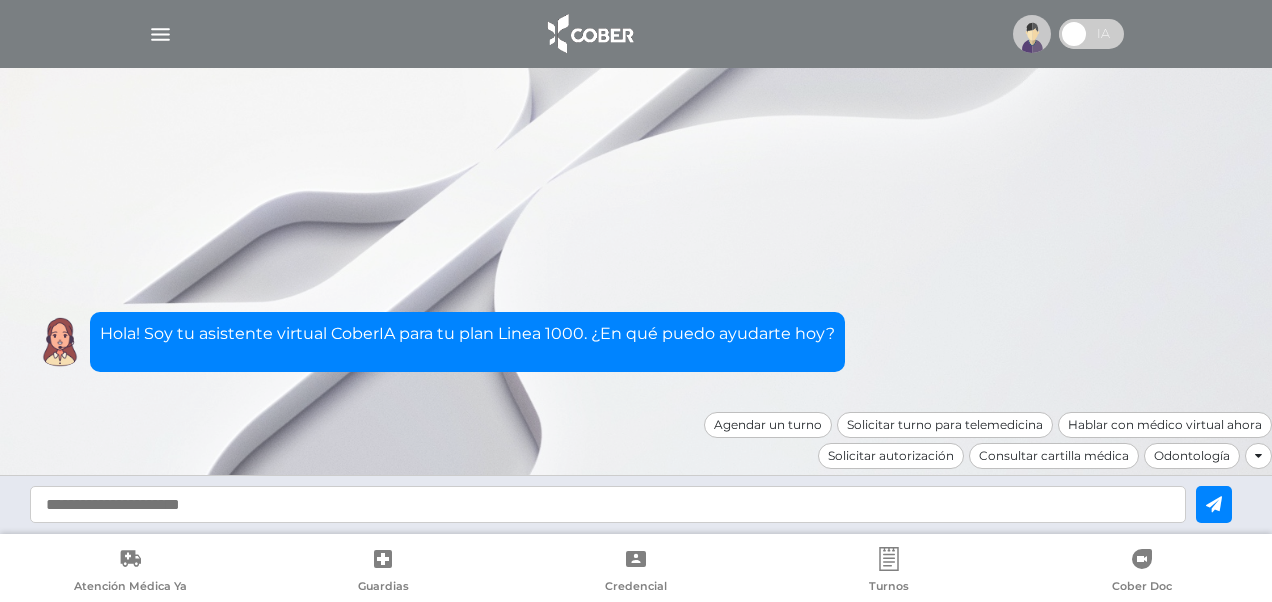 click at bounding box center (636, 34) 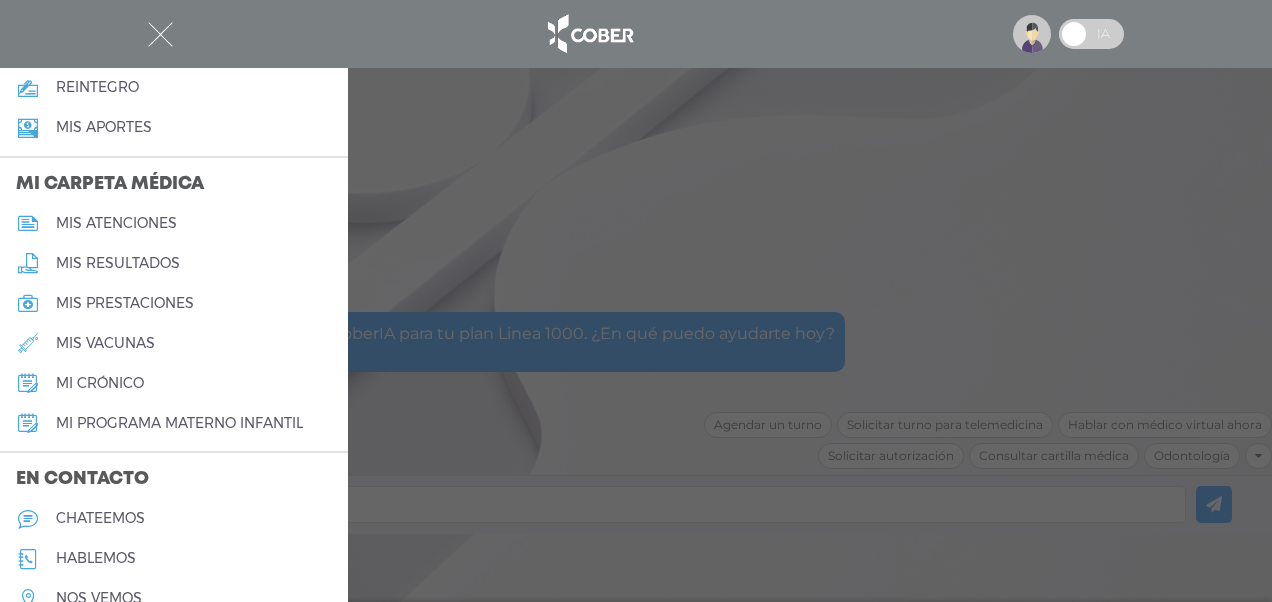 scroll, scrollTop: 940, scrollLeft: 0, axis: vertical 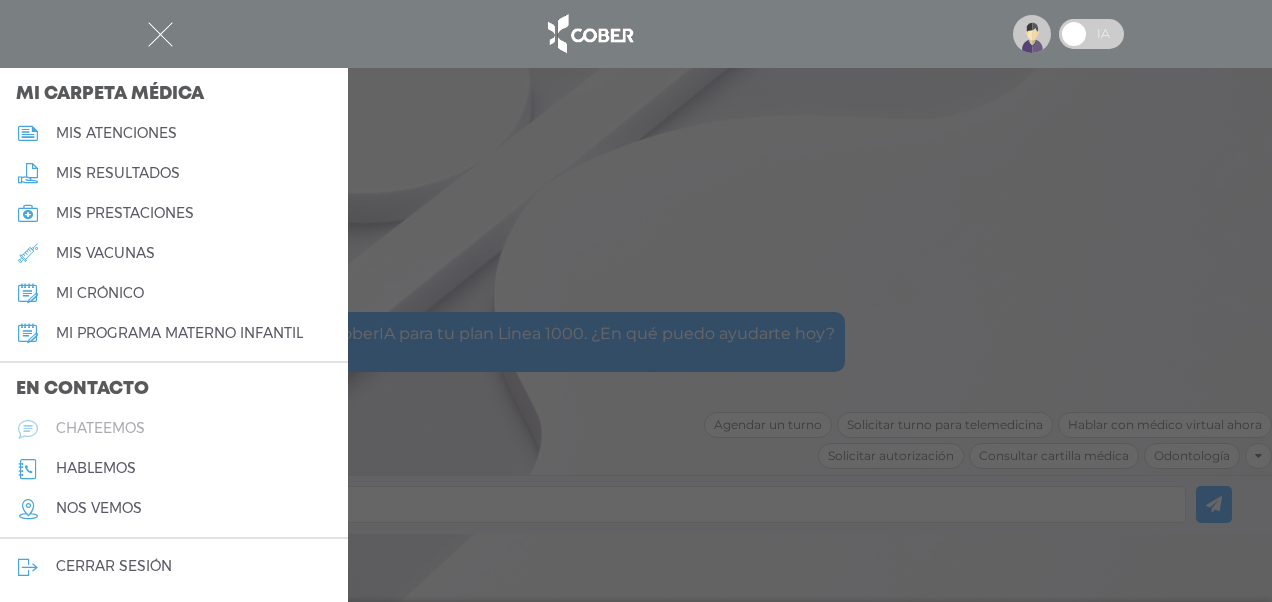 click on "chateemos" at bounding box center [100, 428] 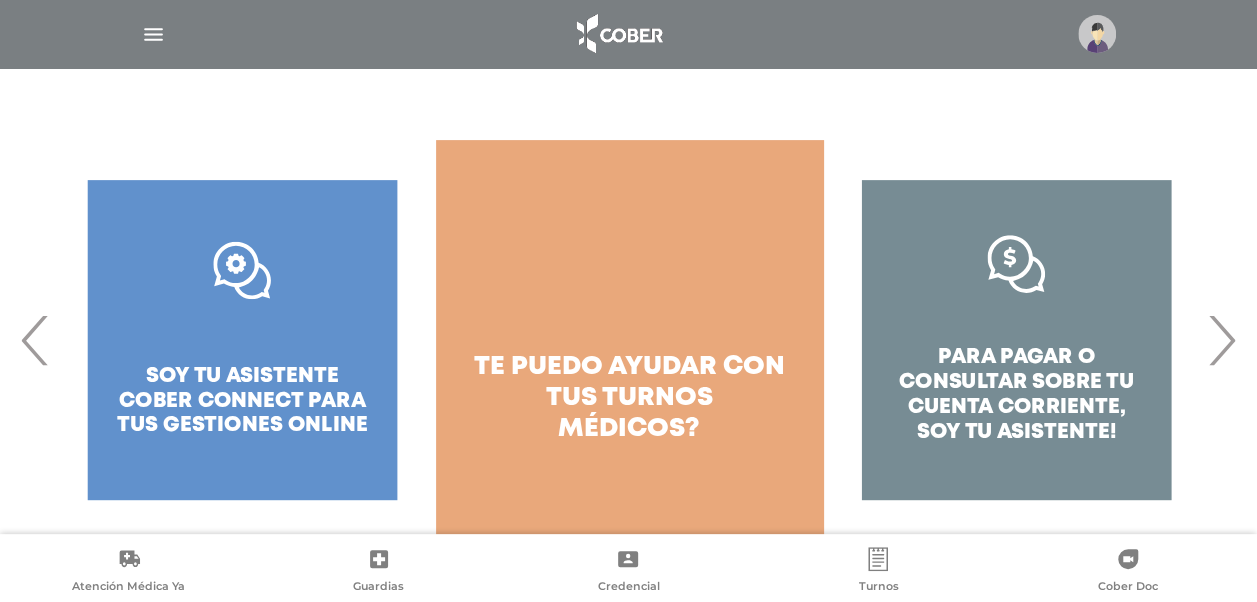 scroll, scrollTop: 295, scrollLeft: 0, axis: vertical 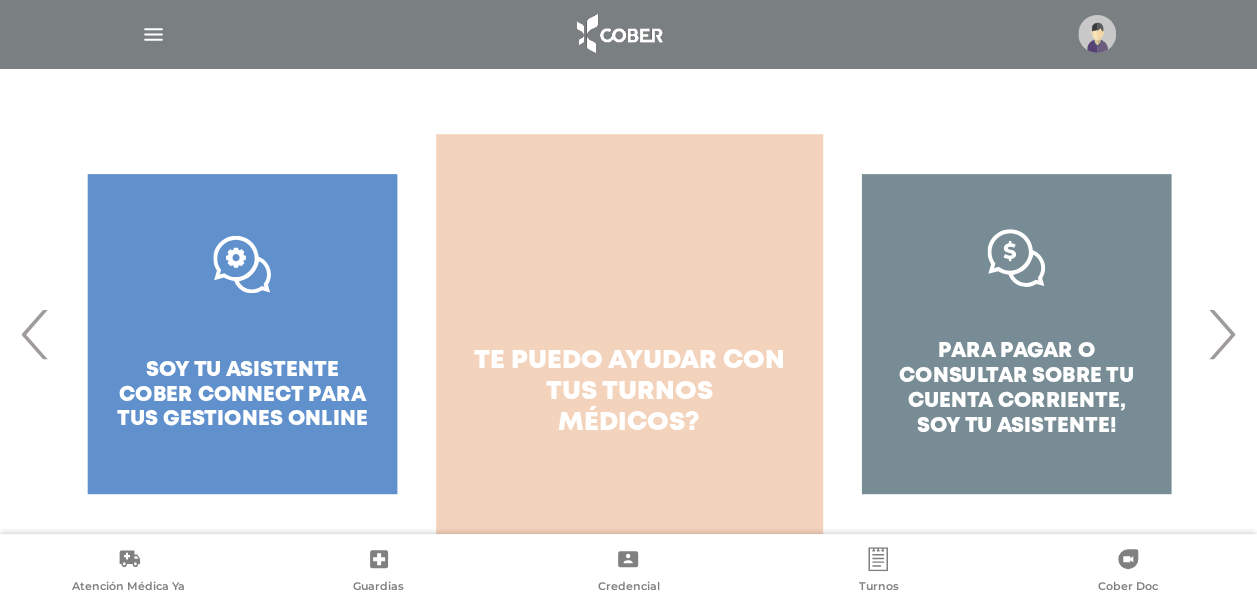 click on "te puedo ayudar con tus
turnos médicos?" at bounding box center [629, 334] 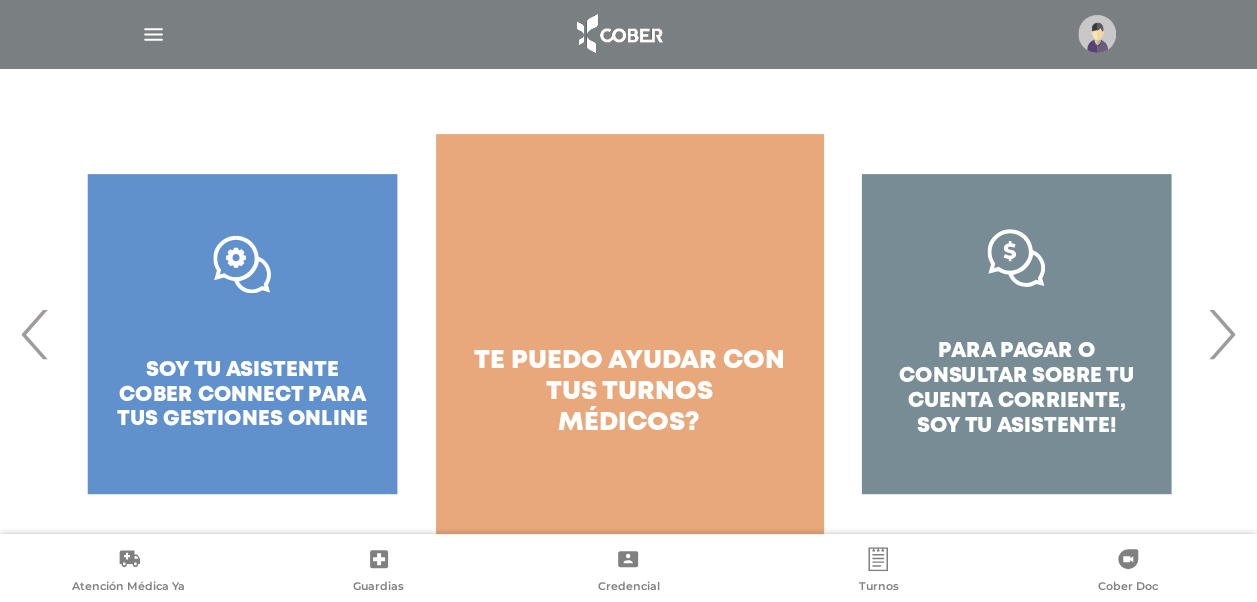 click on "›" at bounding box center [1221, 334] 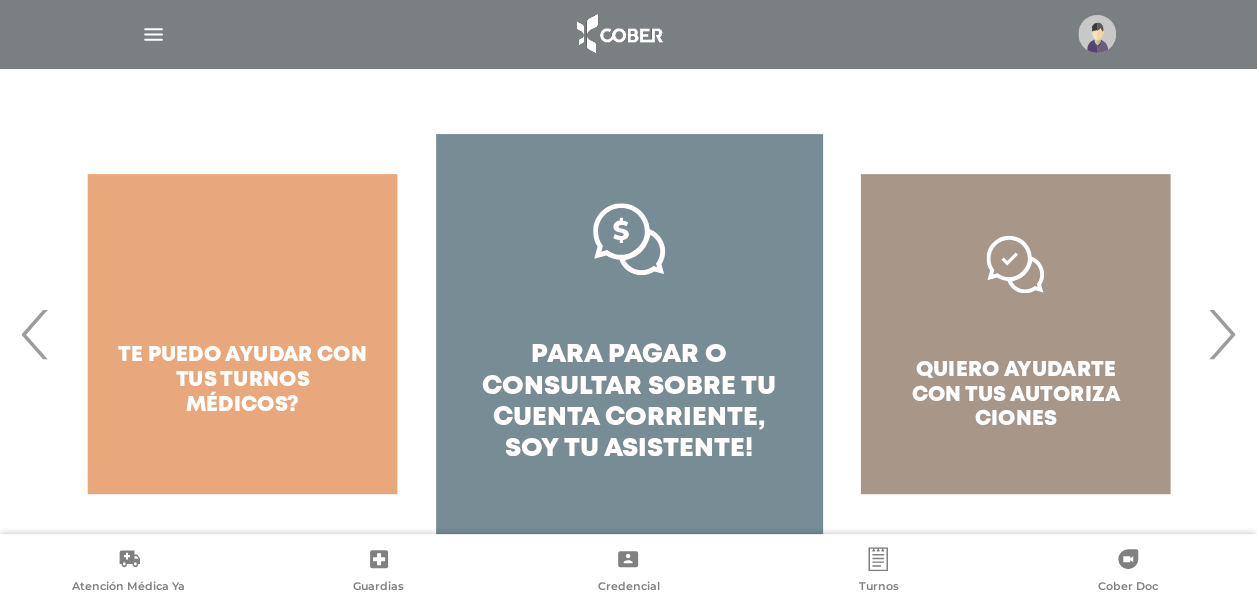 click on "quiero ayudarte con tus
autoriza ciones" at bounding box center (1015, 334) 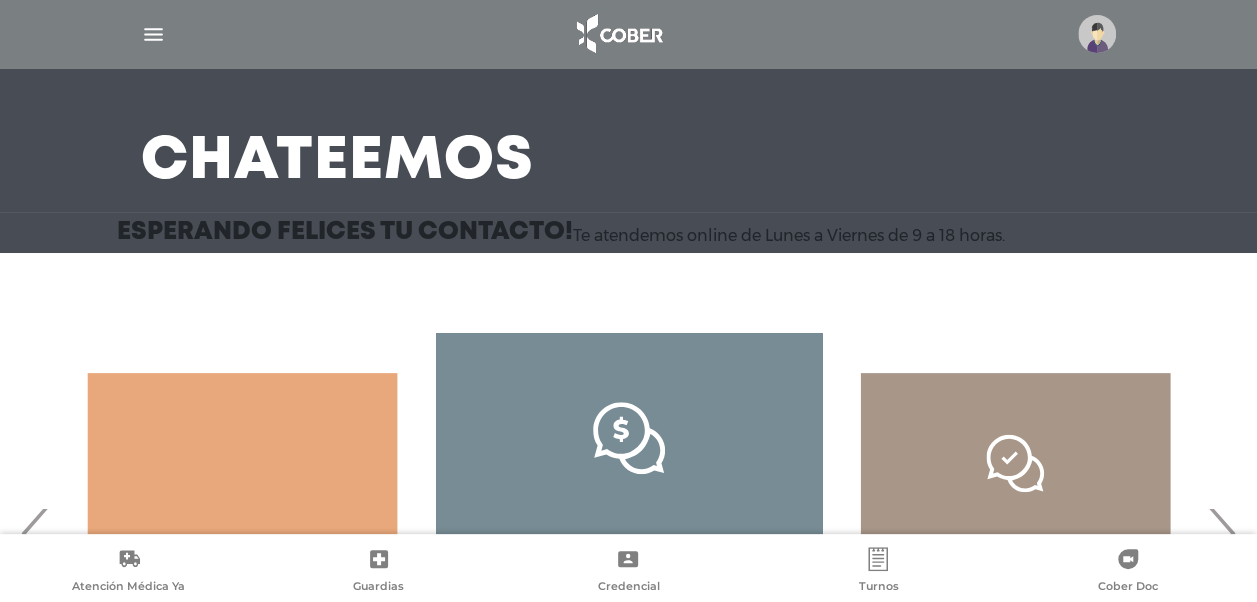 scroll, scrollTop: 95, scrollLeft: 0, axis: vertical 